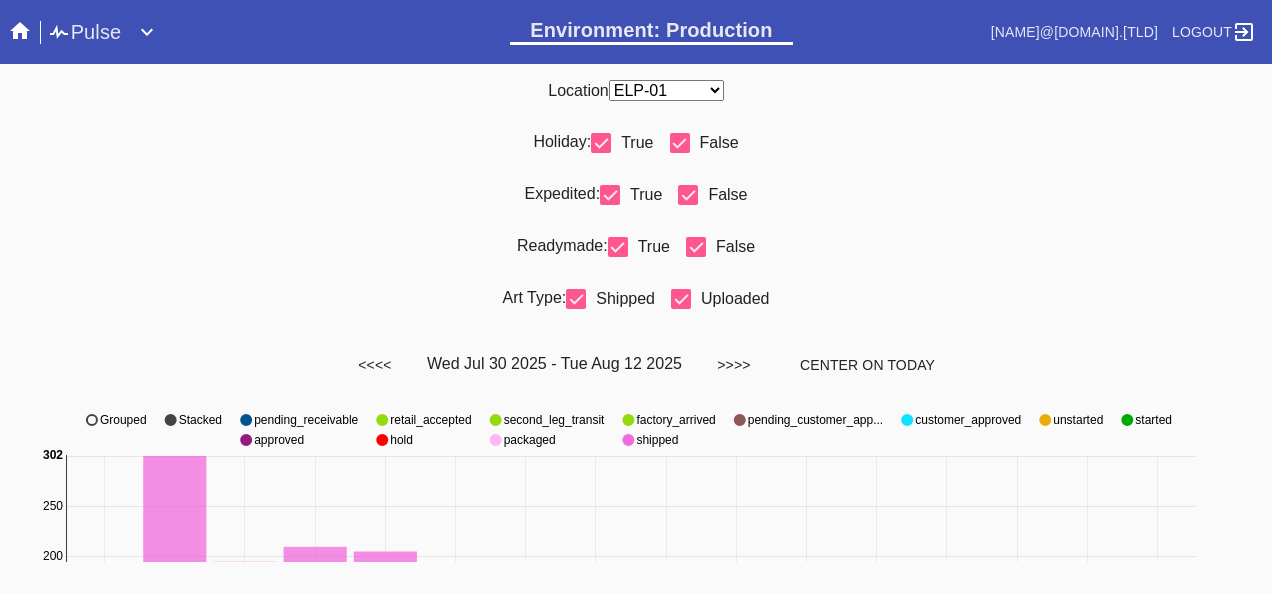 scroll, scrollTop: 0, scrollLeft: 0, axis: both 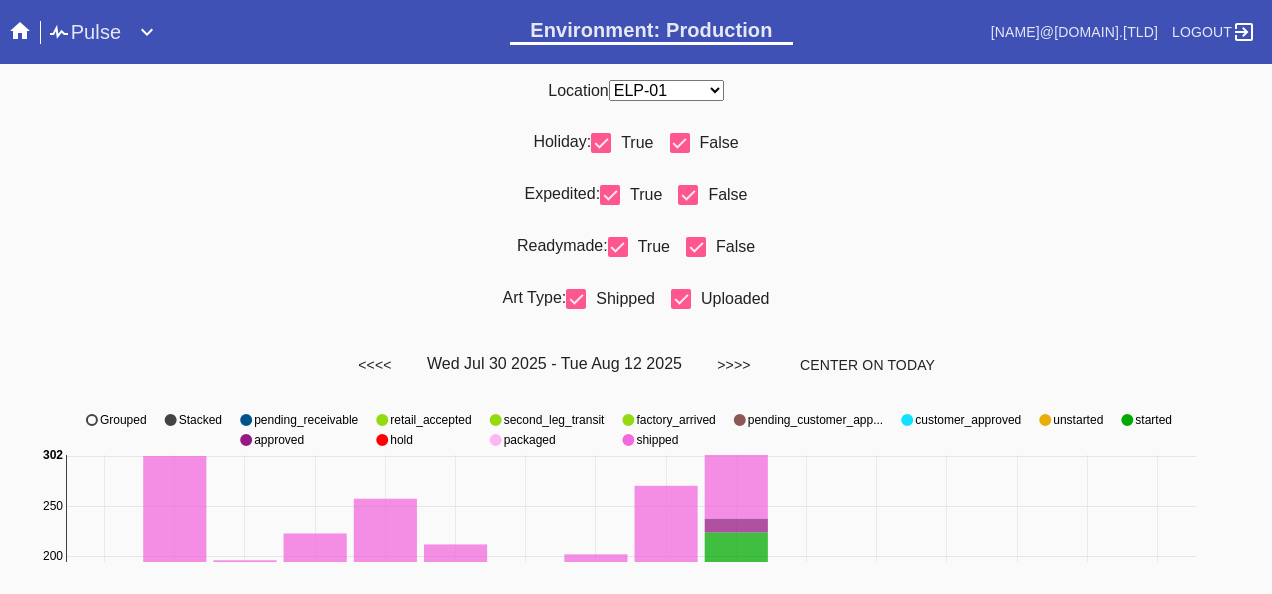 click on "Readymade:    True False" at bounding box center [636, 255] 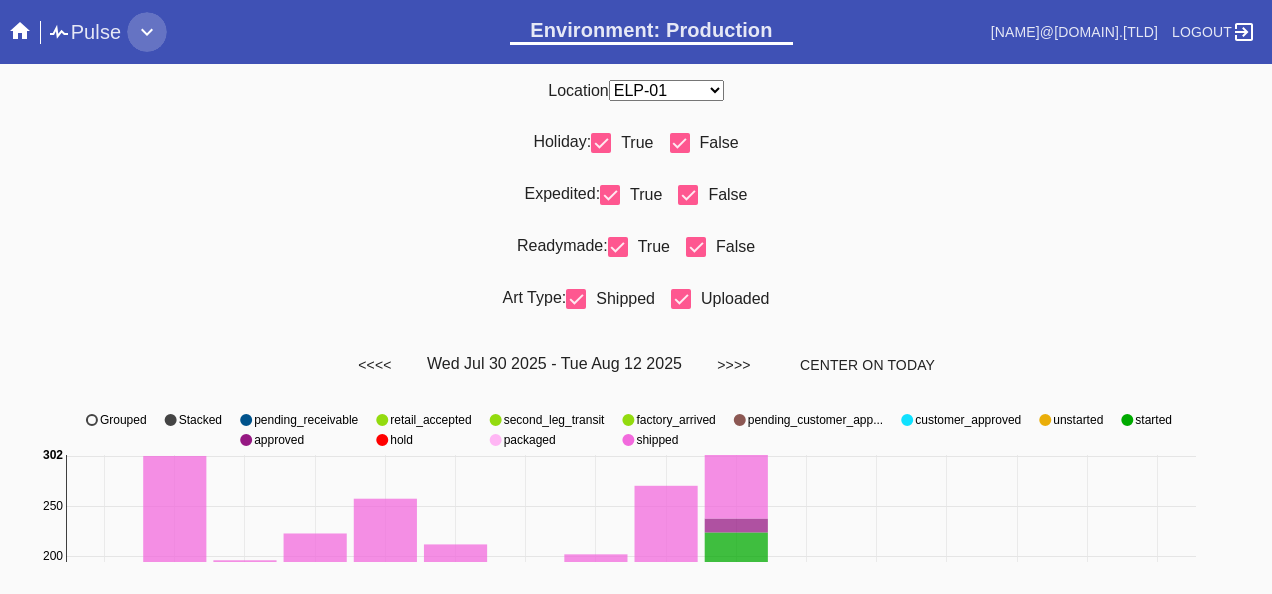 click 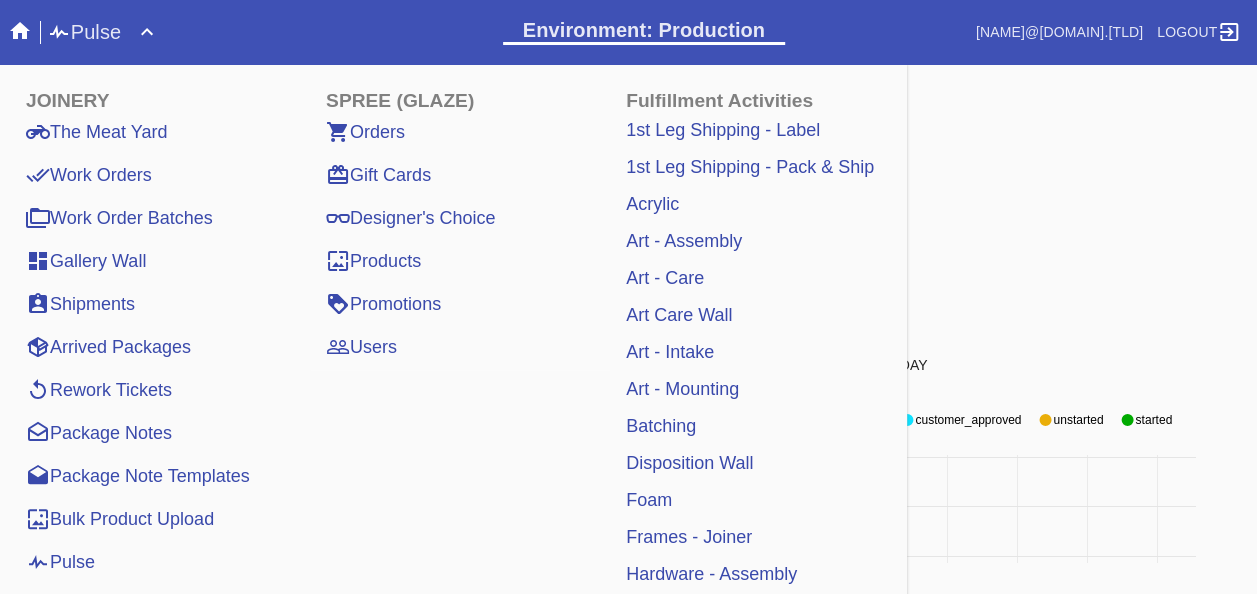 click on "Work Orders" at bounding box center [89, 175] 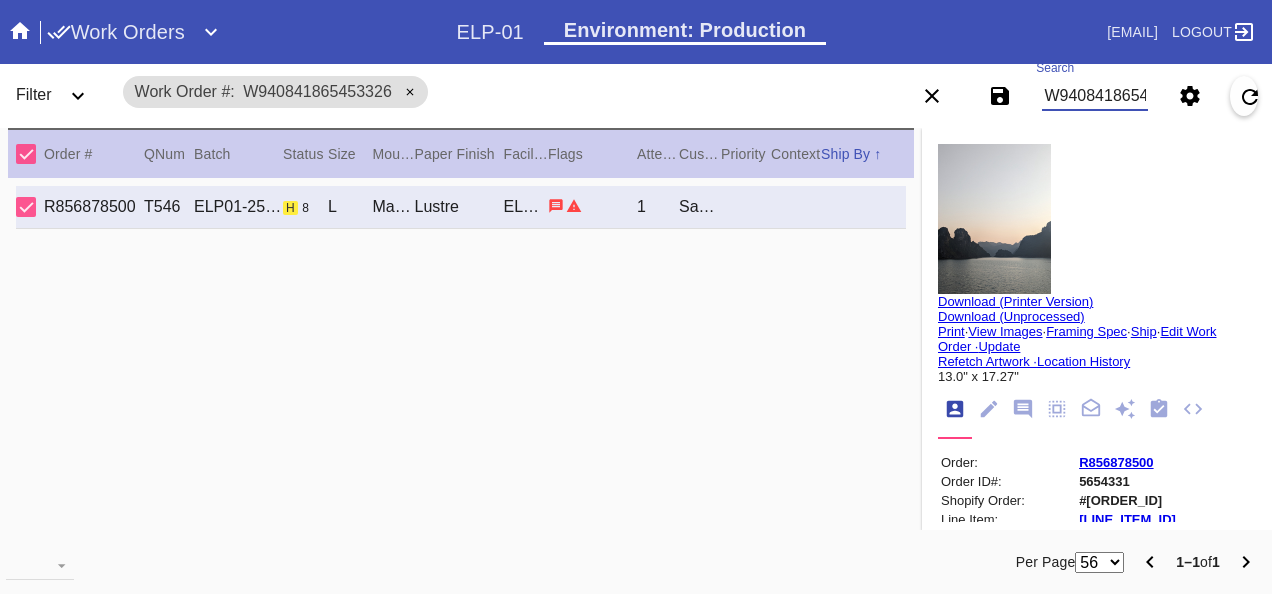 scroll, scrollTop: 0, scrollLeft: 0, axis: both 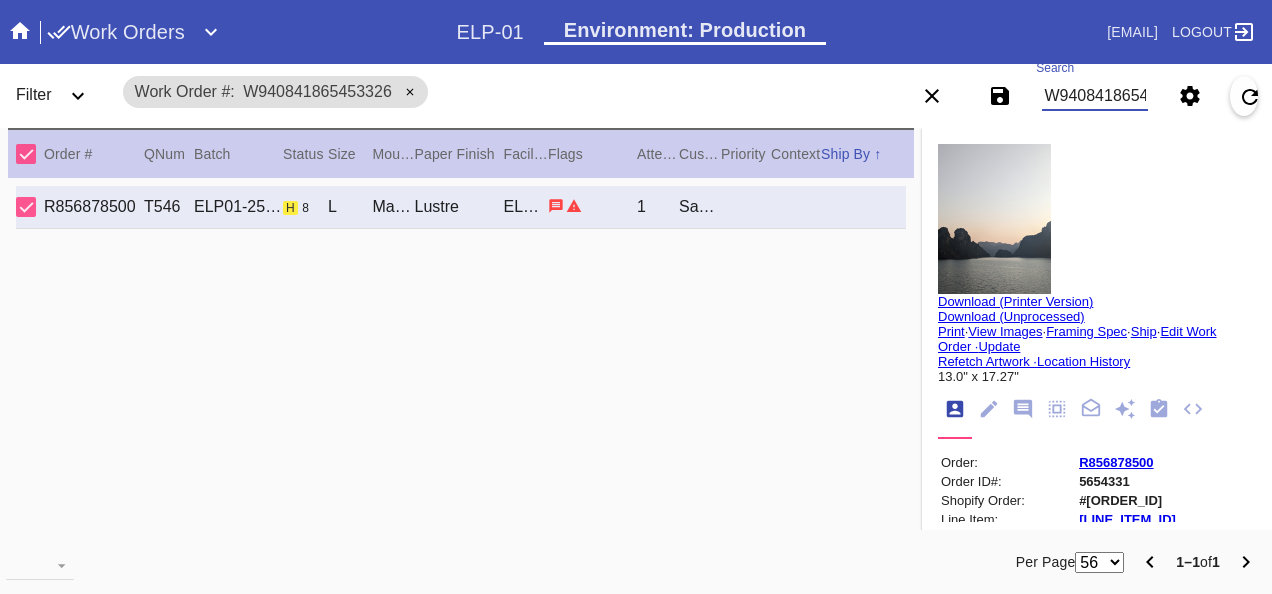 click on "W940841865453326" at bounding box center (1094, 96) 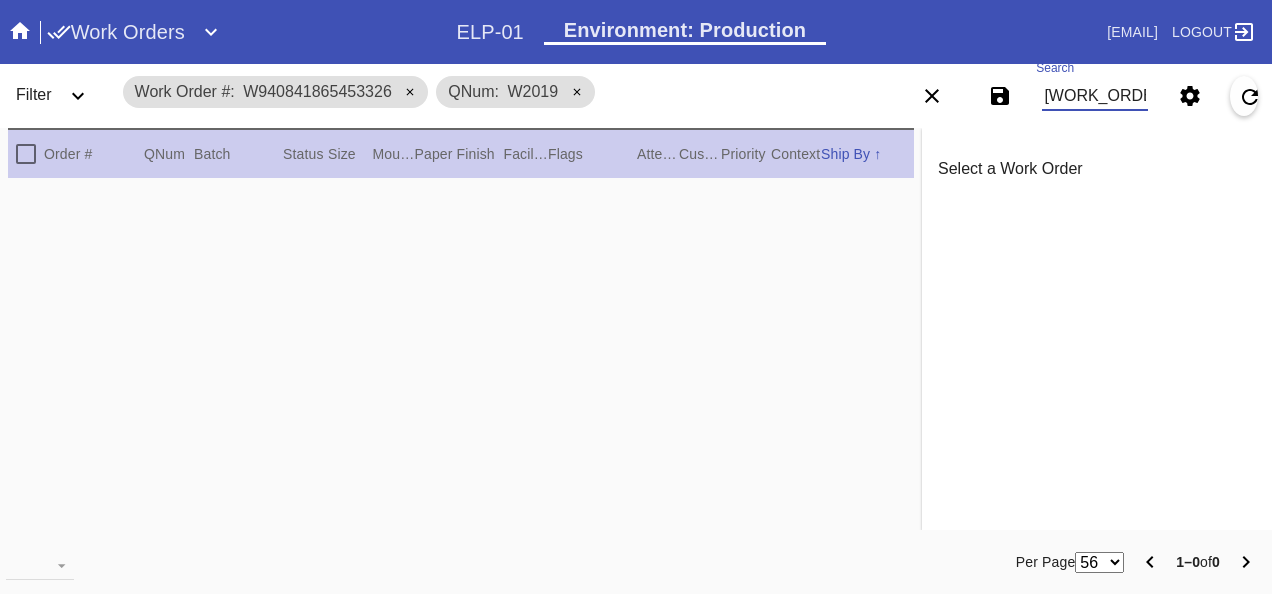 type on "W20194407" 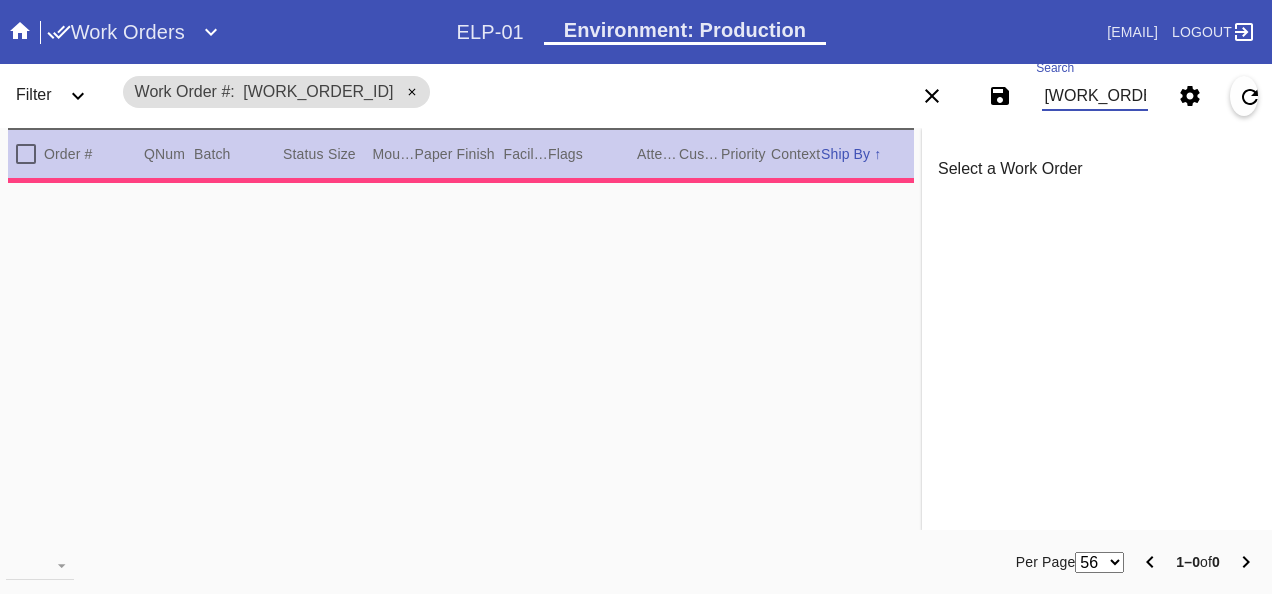 type on "1.5" 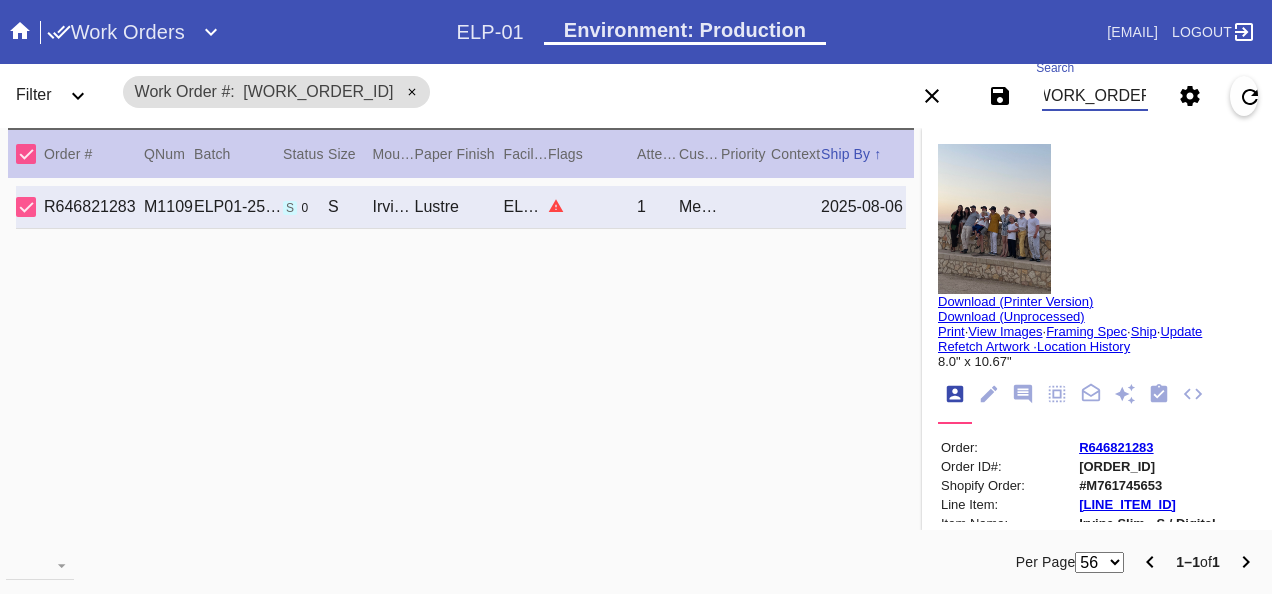 scroll, scrollTop: 0, scrollLeft: 22, axis: horizontal 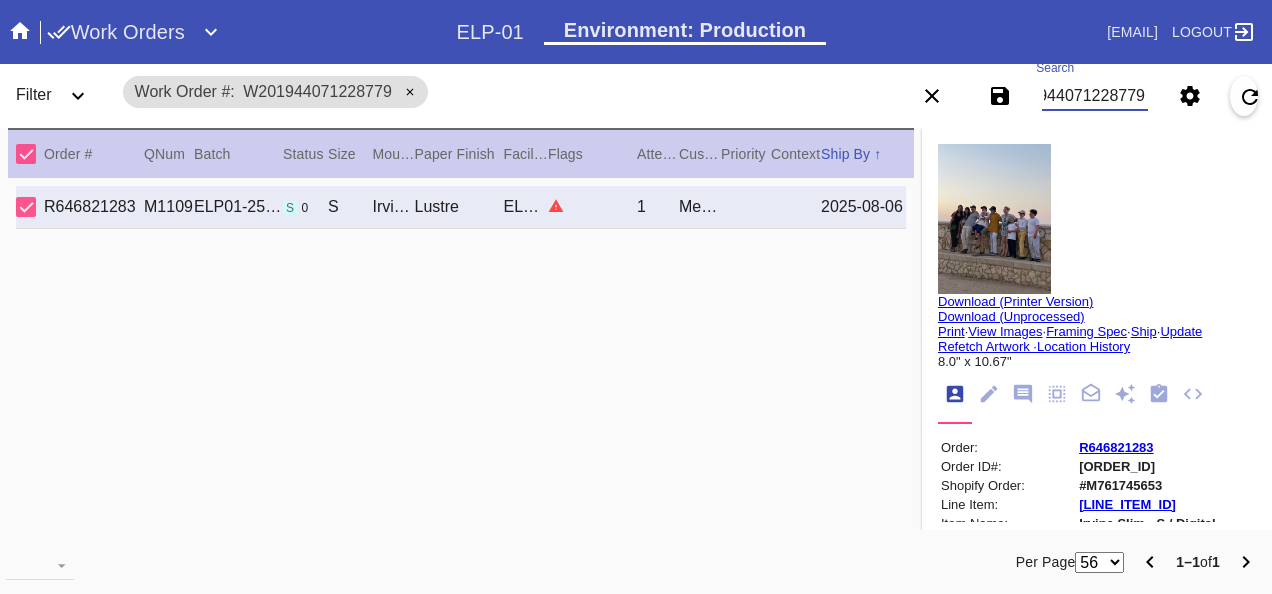 click 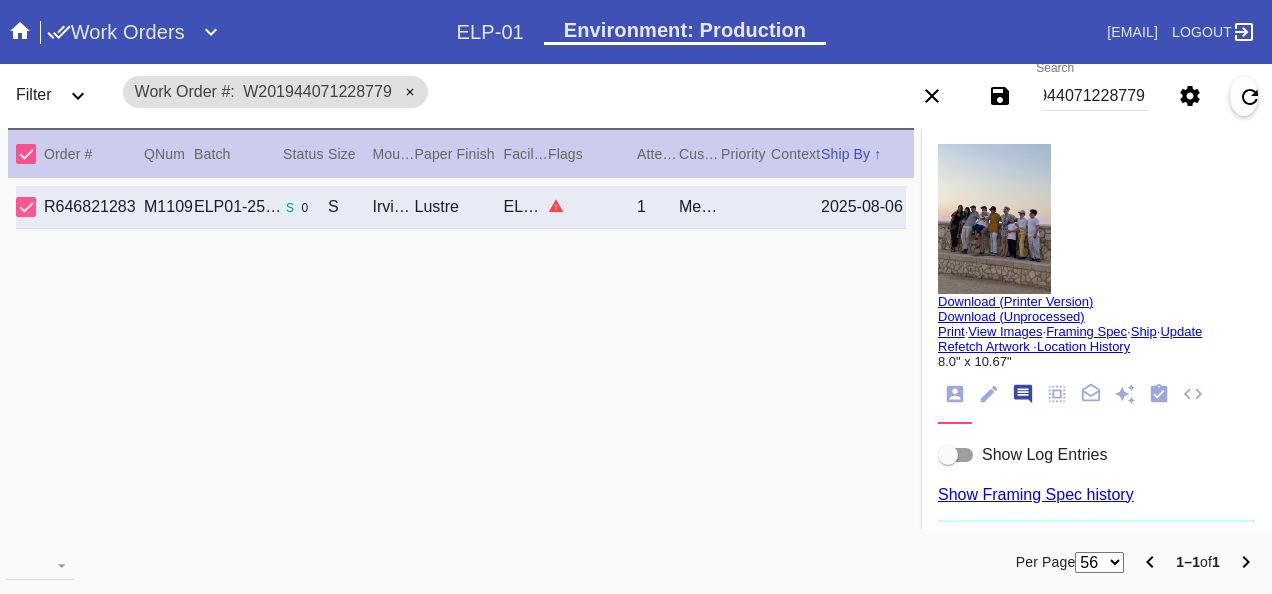 scroll, scrollTop: 0, scrollLeft: 0, axis: both 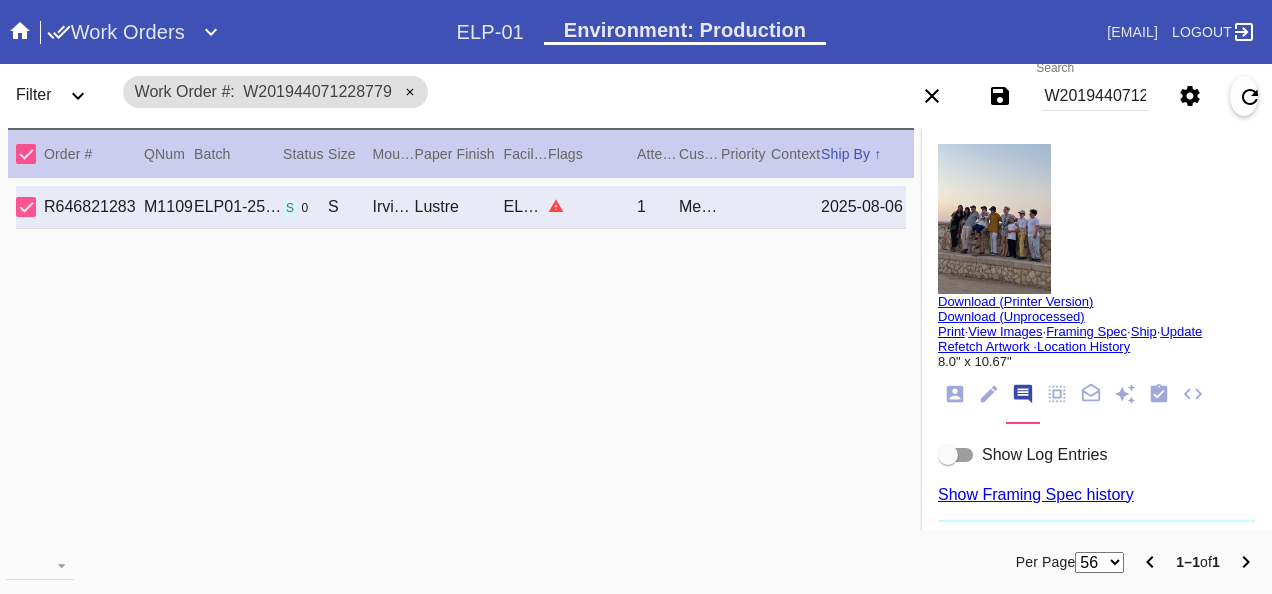 click at bounding box center [956, 455] 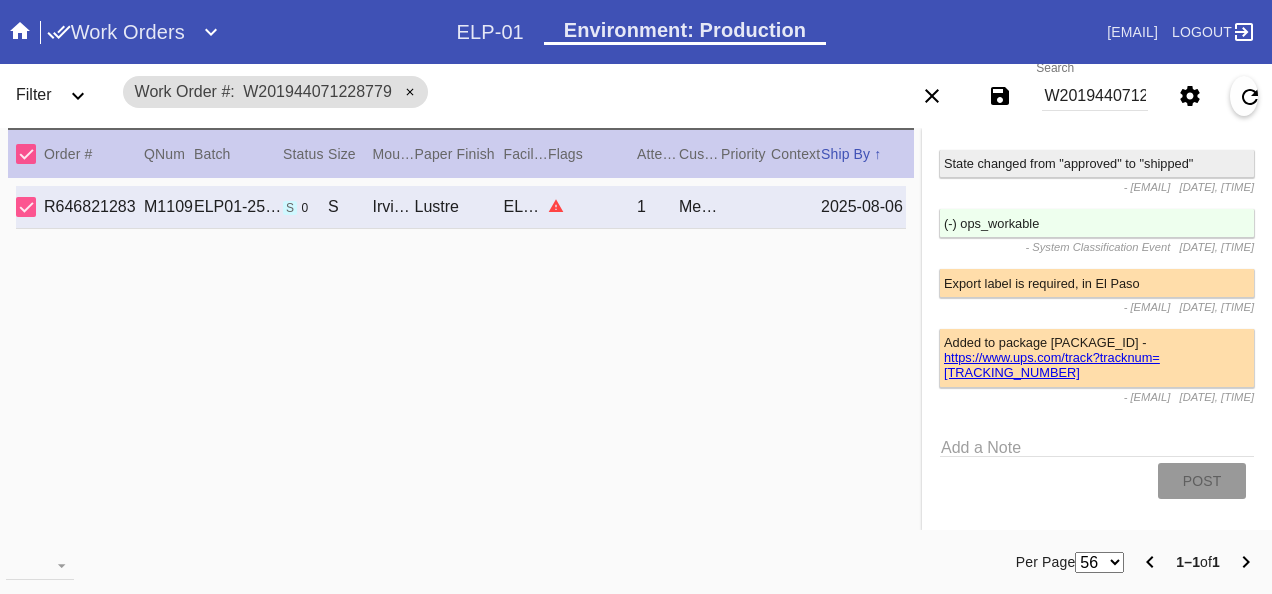 scroll, scrollTop: 3150, scrollLeft: 0, axis: vertical 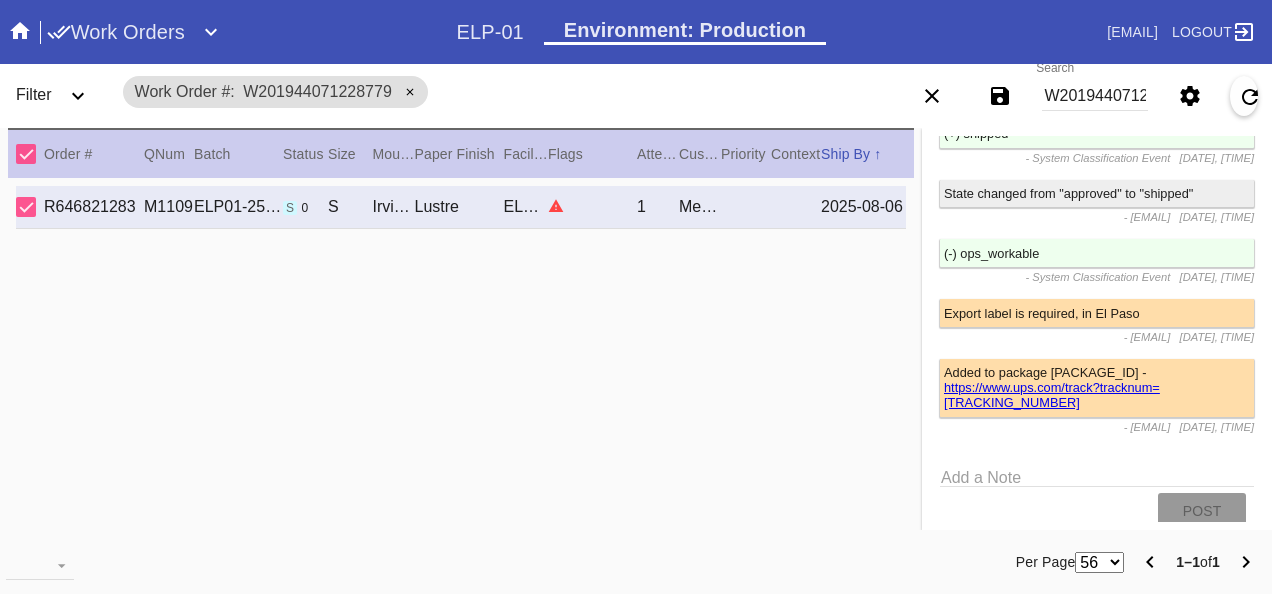 click on "W201944071228779" at bounding box center [1094, 96] 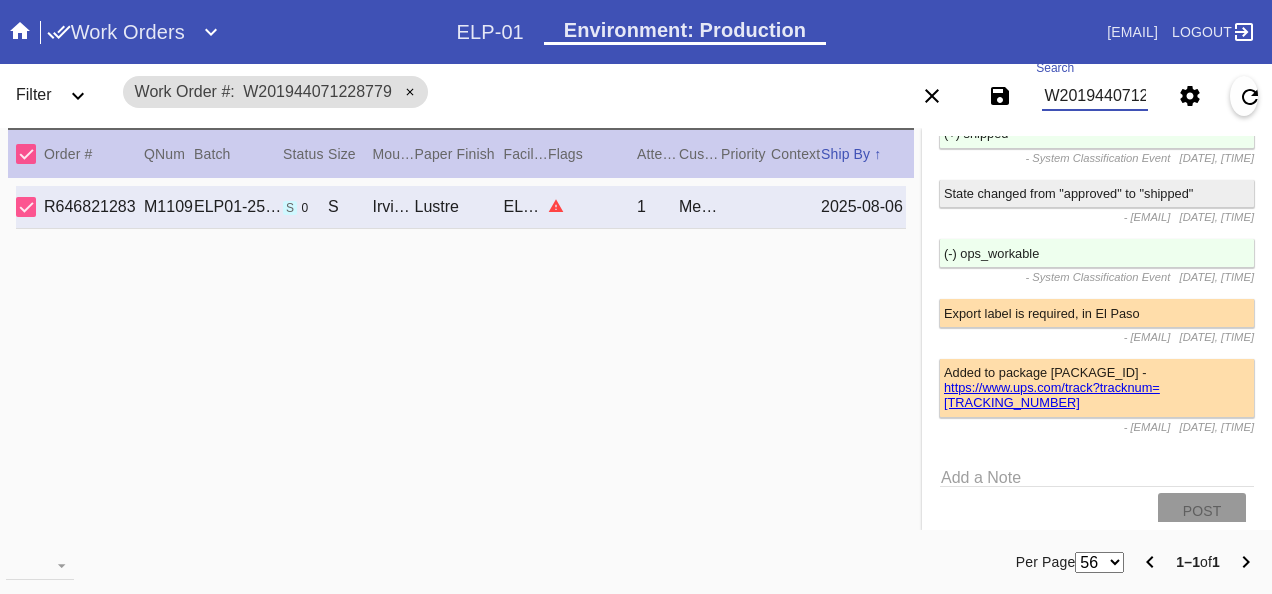 click on "W201944071228779" at bounding box center [1094, 96] 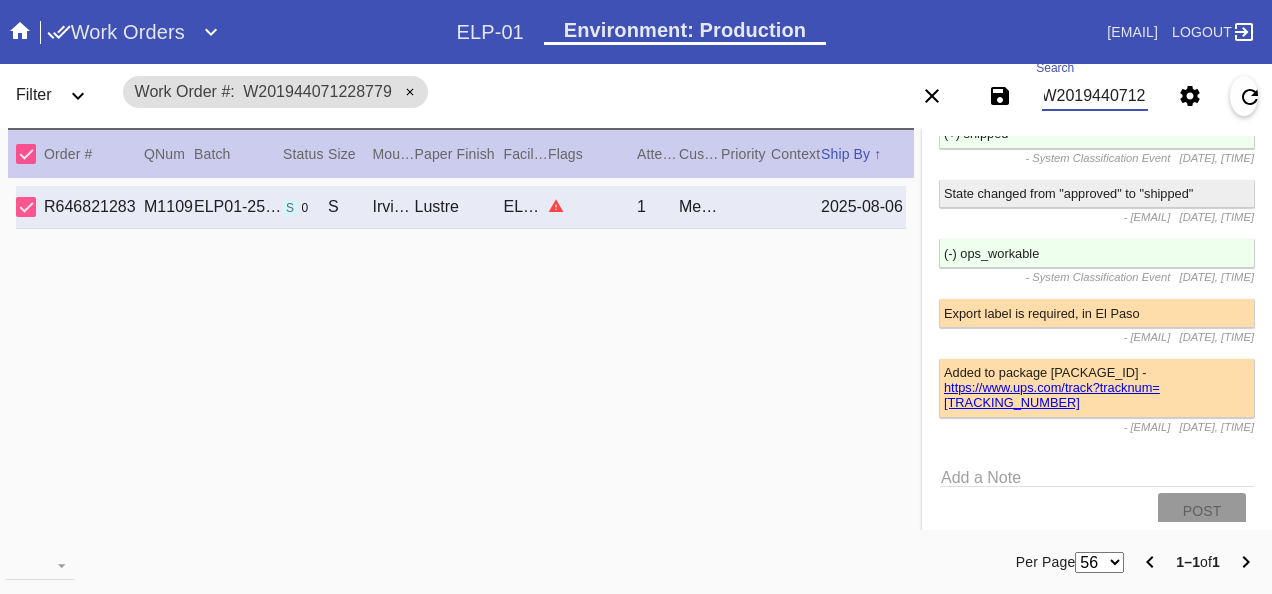 scroll, scrollTop: 0, scrollLeft: 0, axis: both 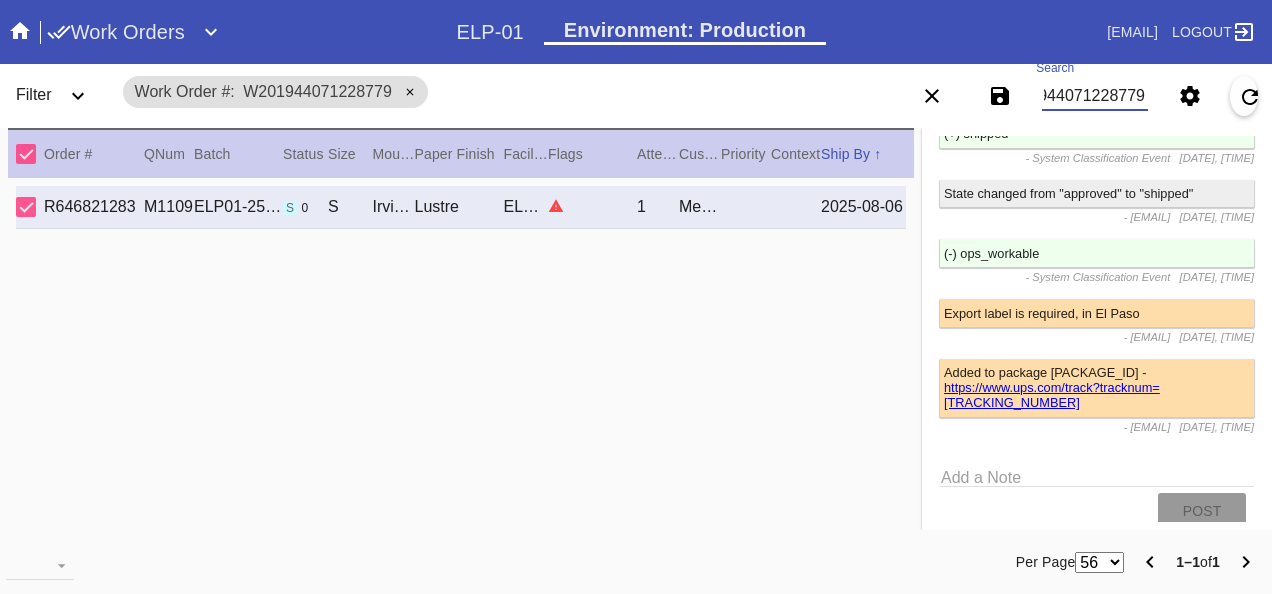 drag, startPoint x: 1122, startPoint y: 97, endPoint x: 1205, endPoint y: 102, distance: 83.15047 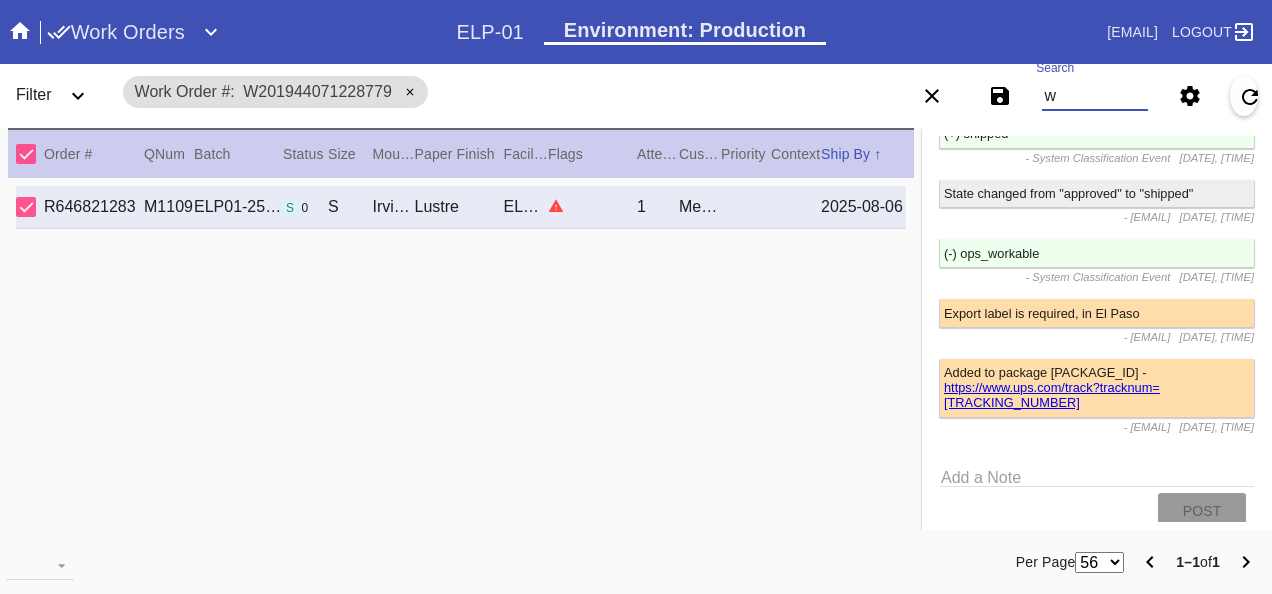 scroll, scrollTop: 0, scrollLeft: 0, axis: both 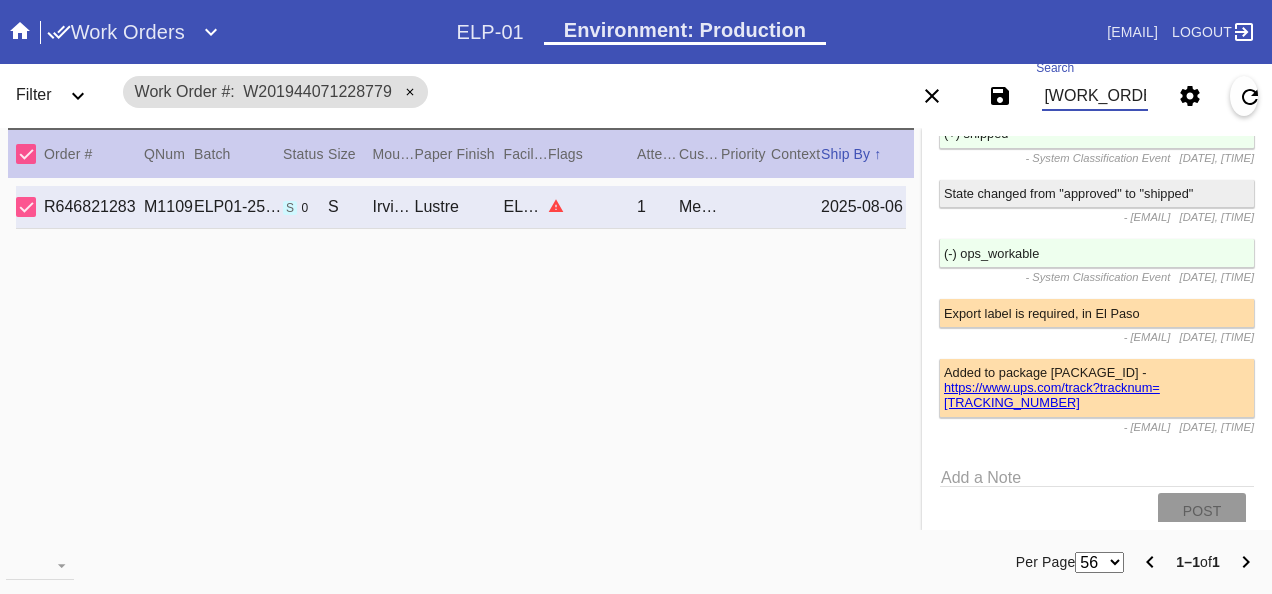 type on "w914" 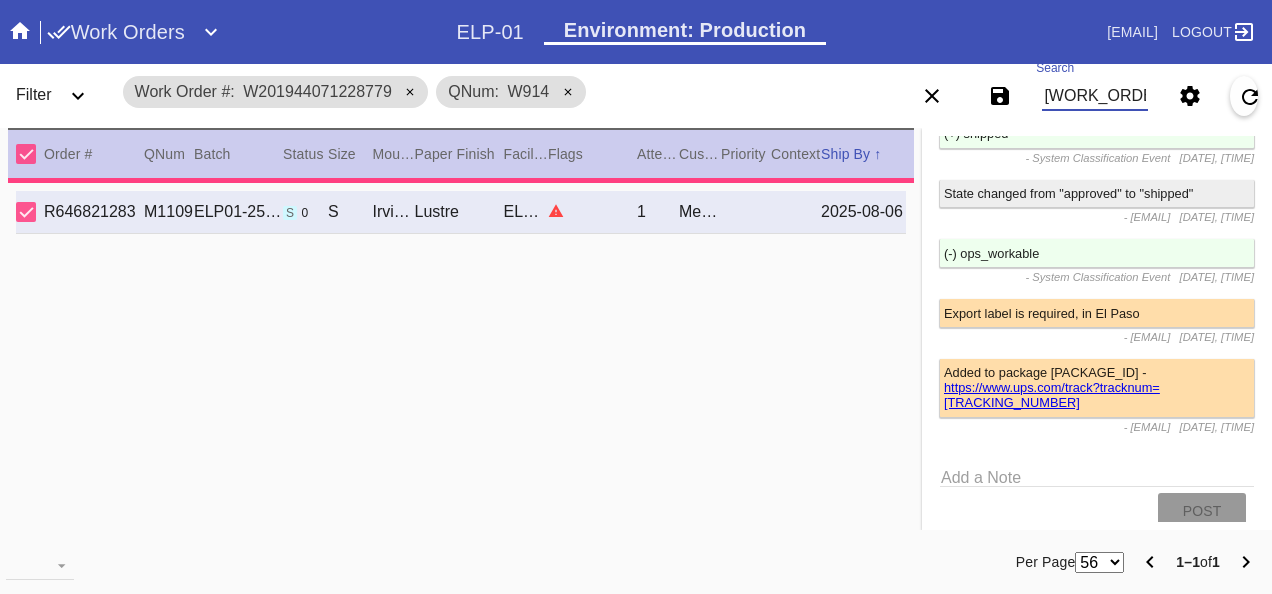 type 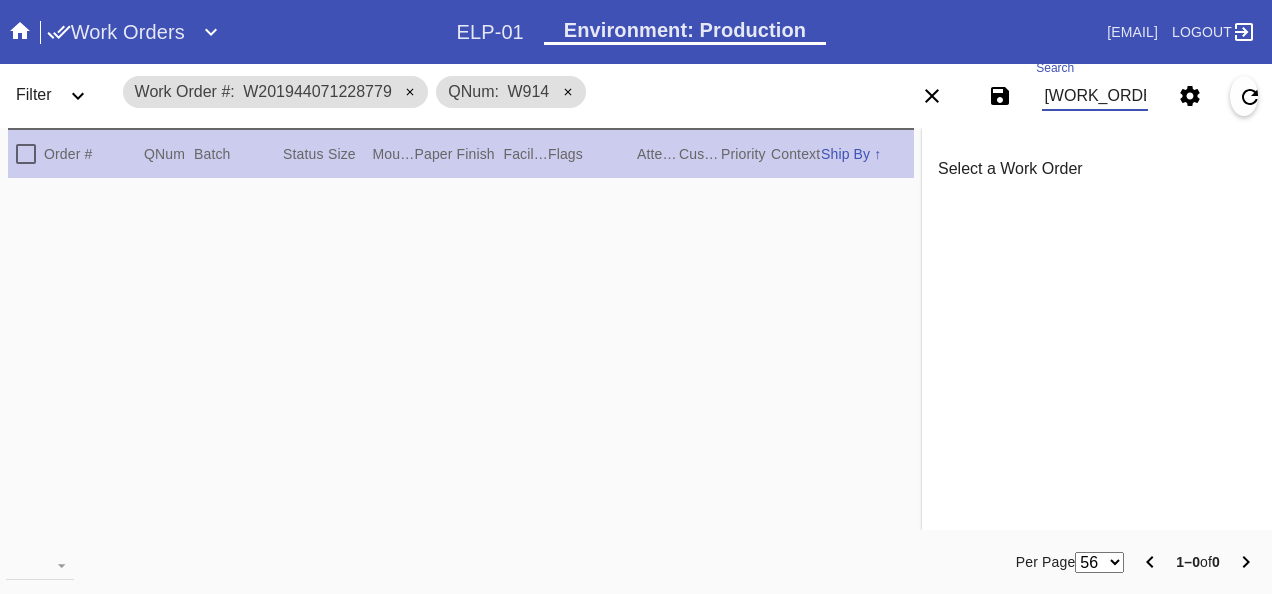 scroll, scrollTop: 0, scrollLeft: 0, axis: both 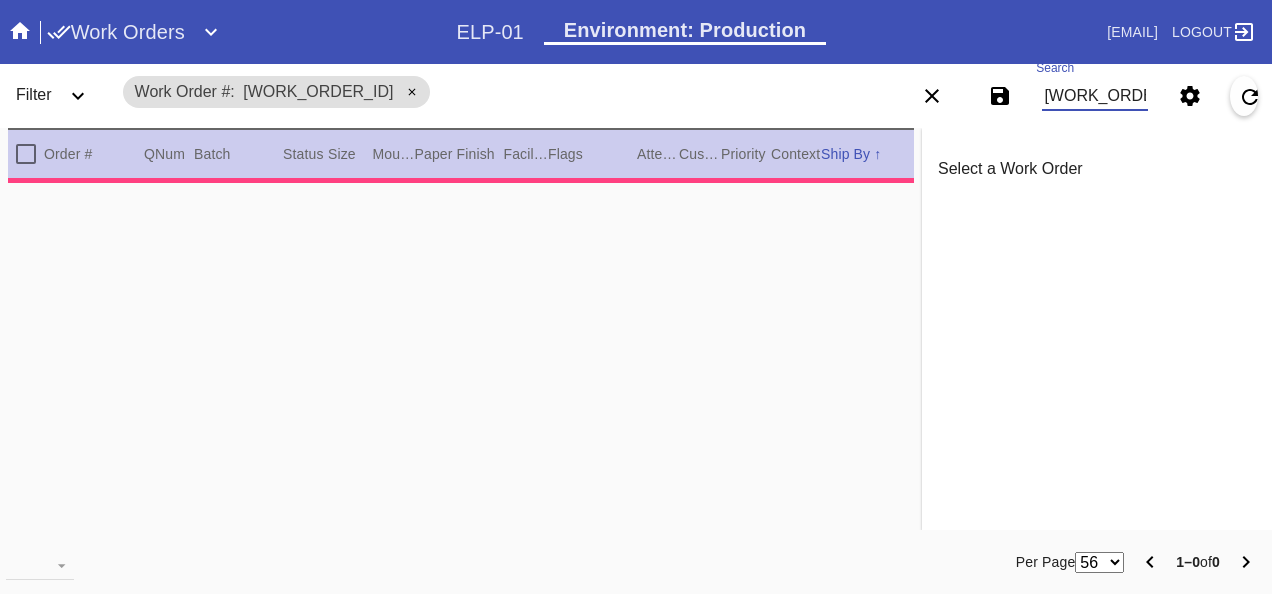 type on "1.5" 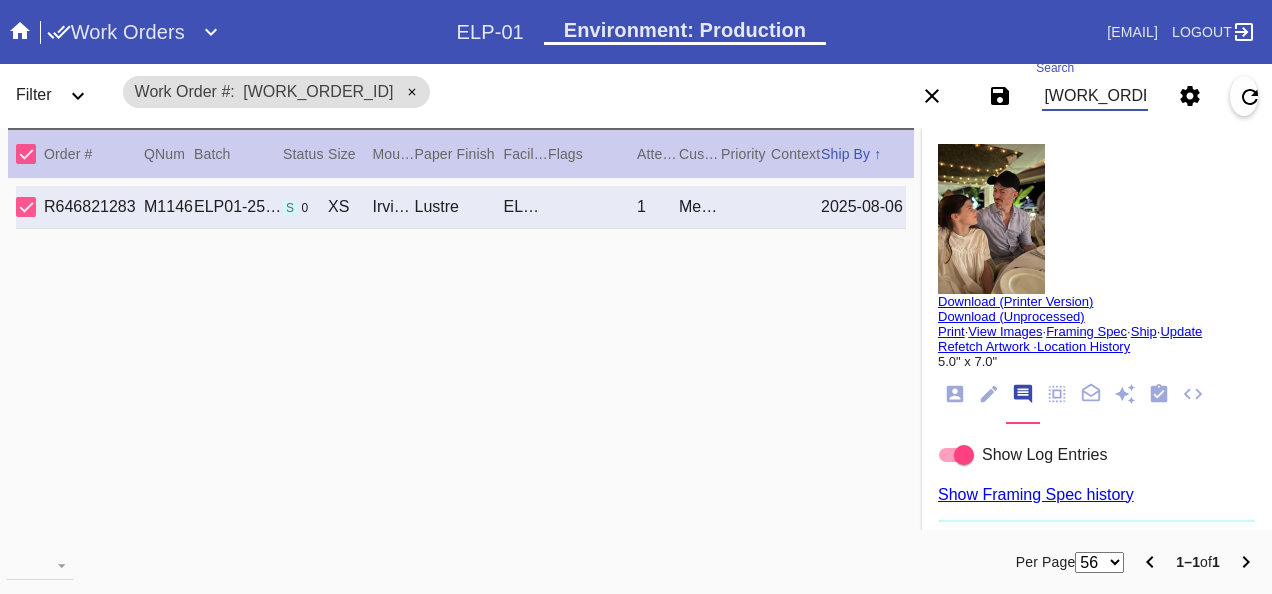 scroll, scrollTop: 0, scrollLeft: 10, axis: horizontal 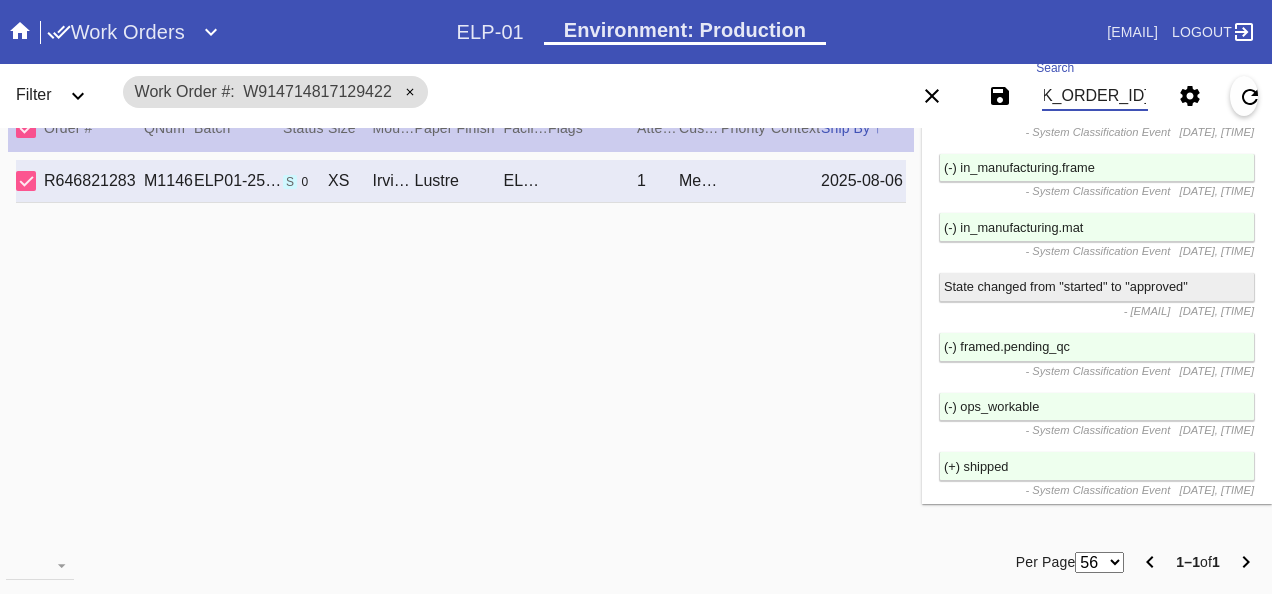 type on "w914714817129422" 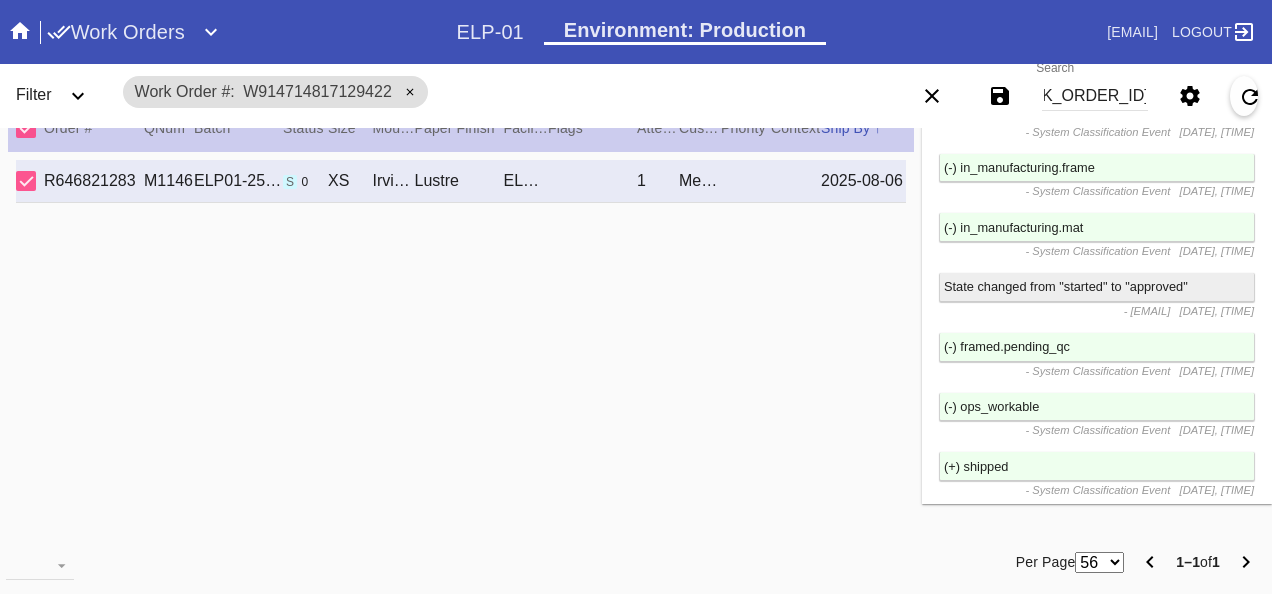 scroll, scrollTop: 0, scrollLeft: 0, axis: both 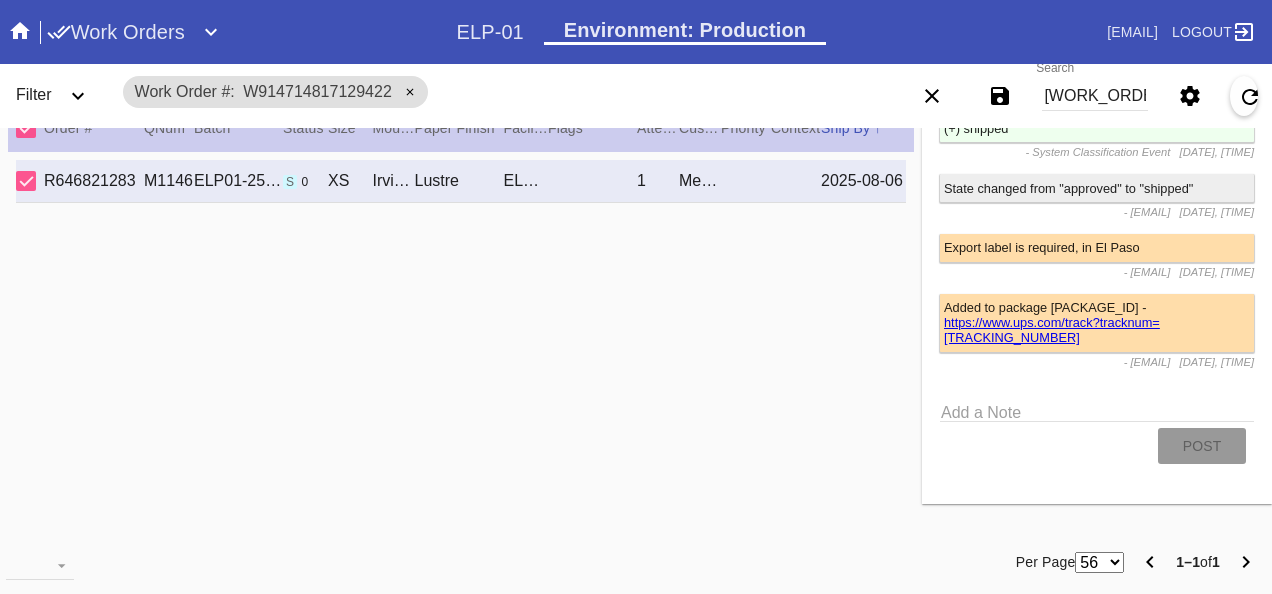 drag, startPoint x: 637, startPoint y: 290, endPoint x: 664, endPoint y: 214, distance: 80.65358 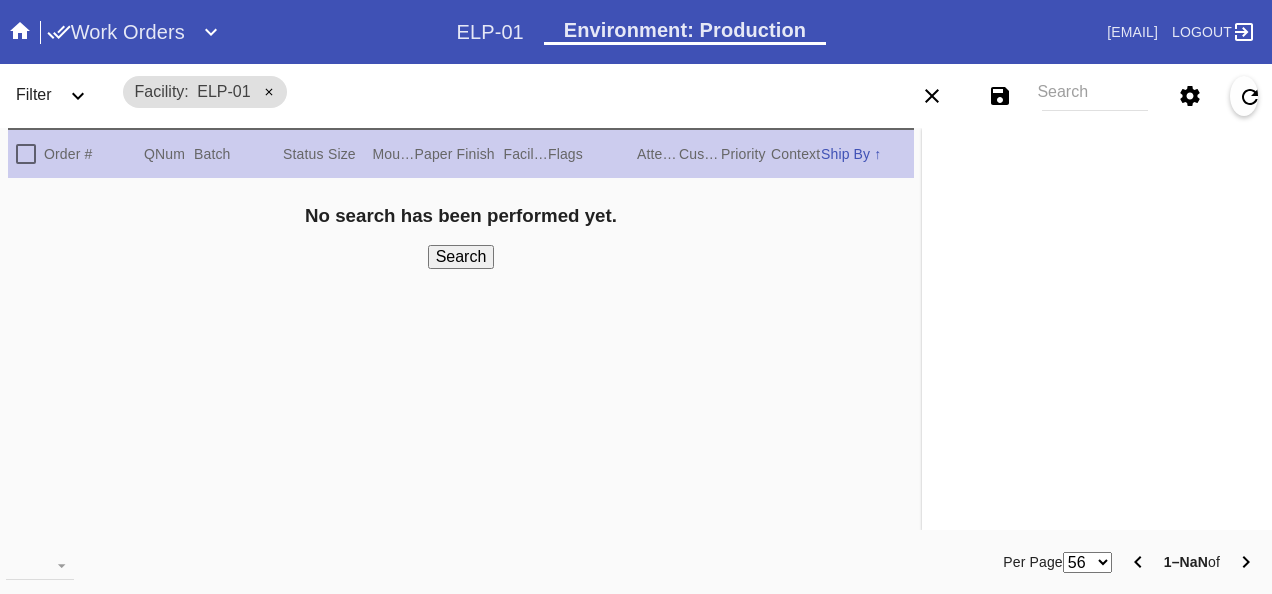 scroll, scrollTop: 0, scrollLeft: 0, axis: both 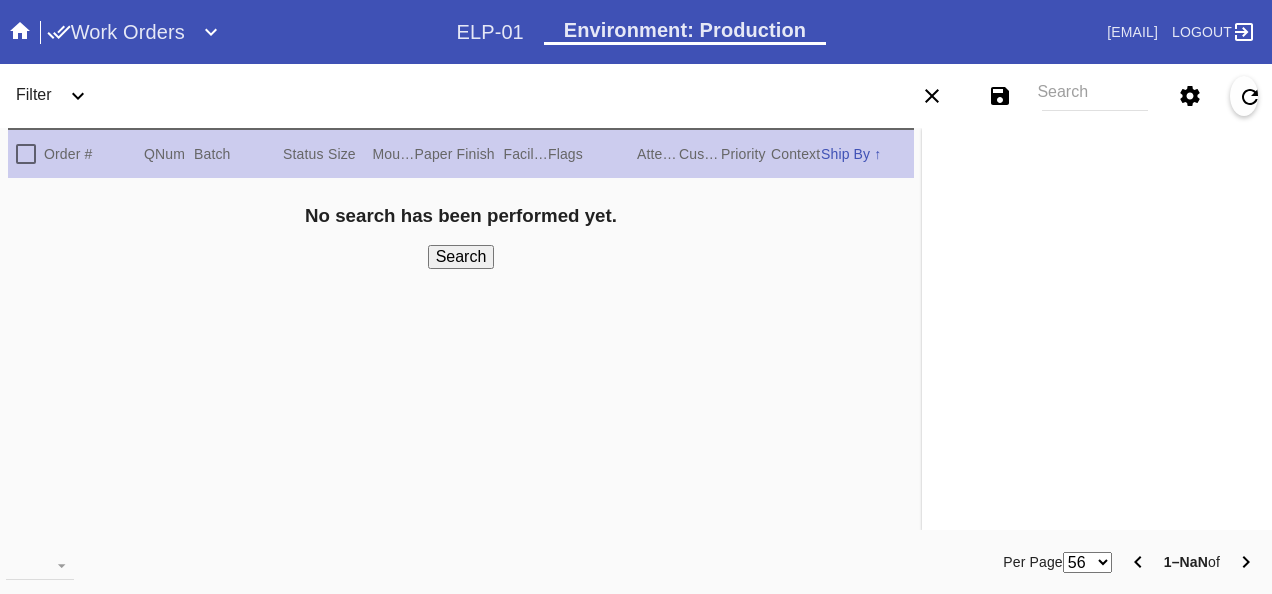 click 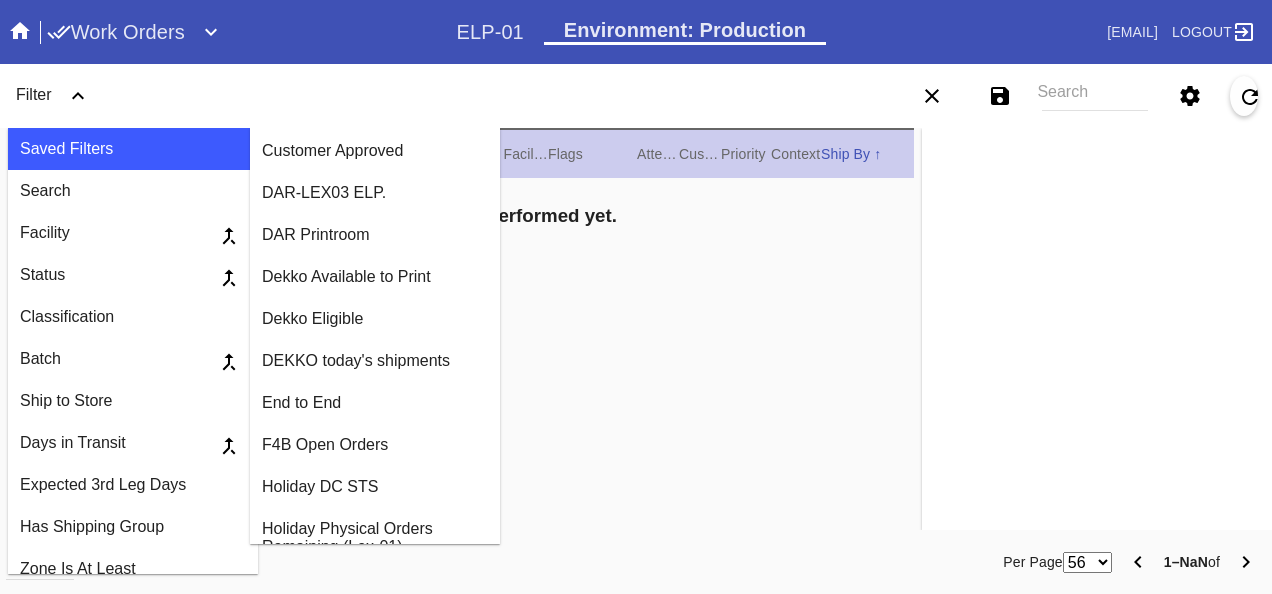 scroll, scrollTop: 700, scrollLeft: 0, axis: vertical 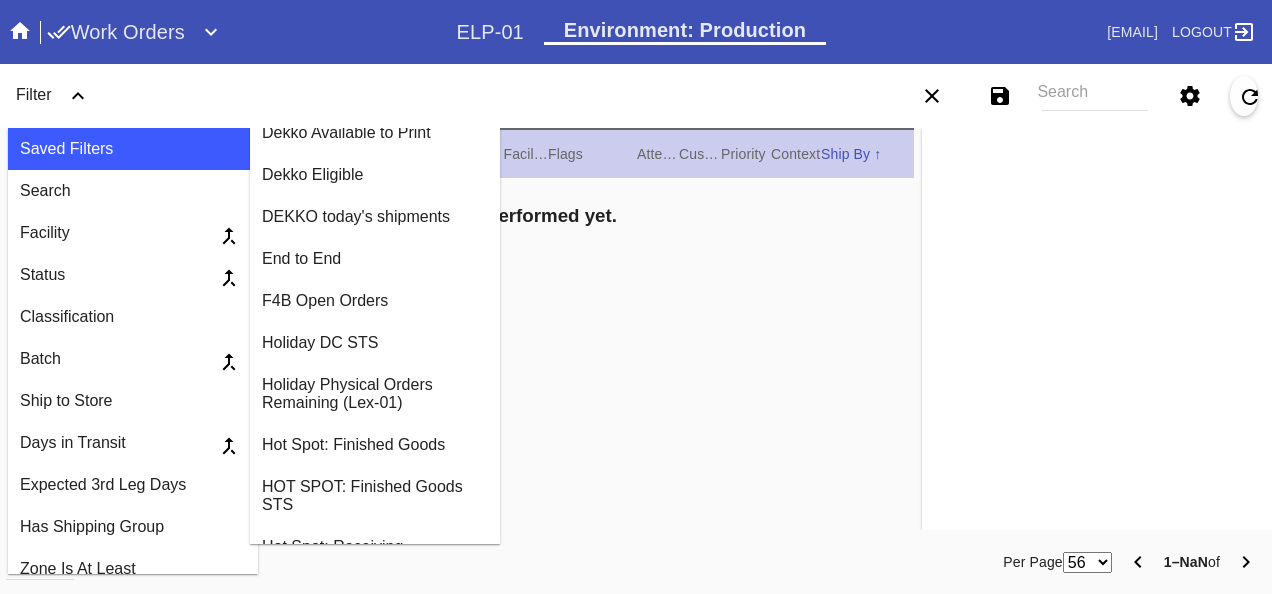 click on "DEKKO today's shipments" at bounding box center (375, 217) 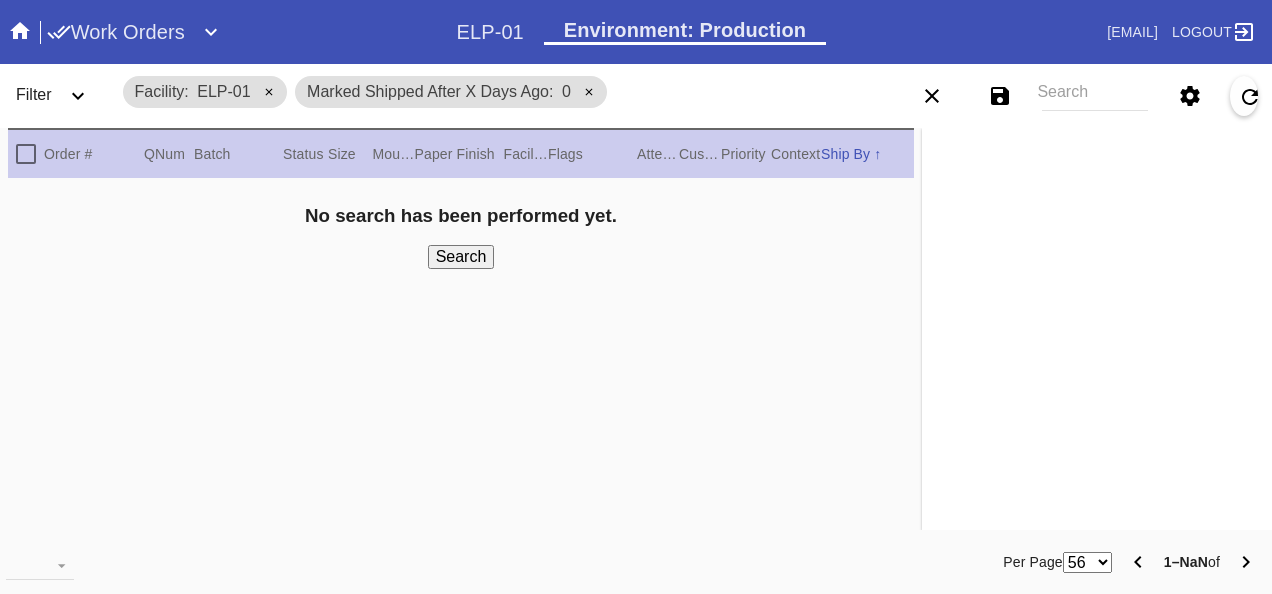 click on "Search" at bounding box center (461, 257) 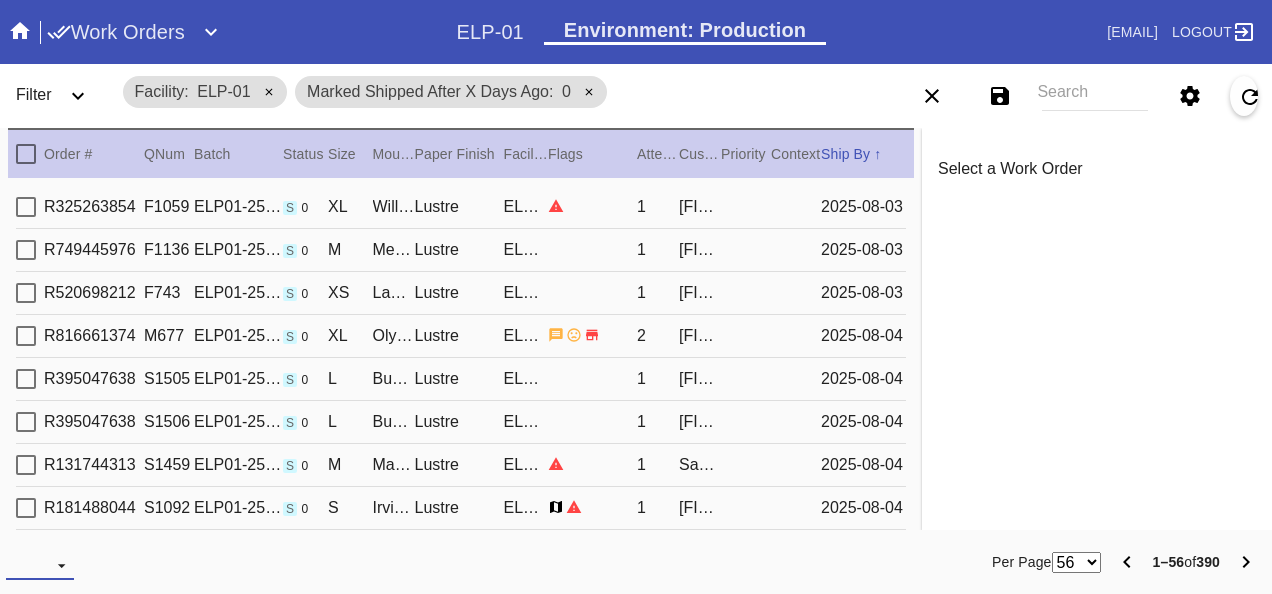 click on "Download... Export All Pages Print Work Orders Frame Labels Frame Labels v2 Mat Labels Moulding Plate Labels Acrylic Labels Foam Labels Foam Data Story Pockets Mini Story Pockets OMGA Data GUNNAR Data FastCAM Data" at bounding box center [40, 565] 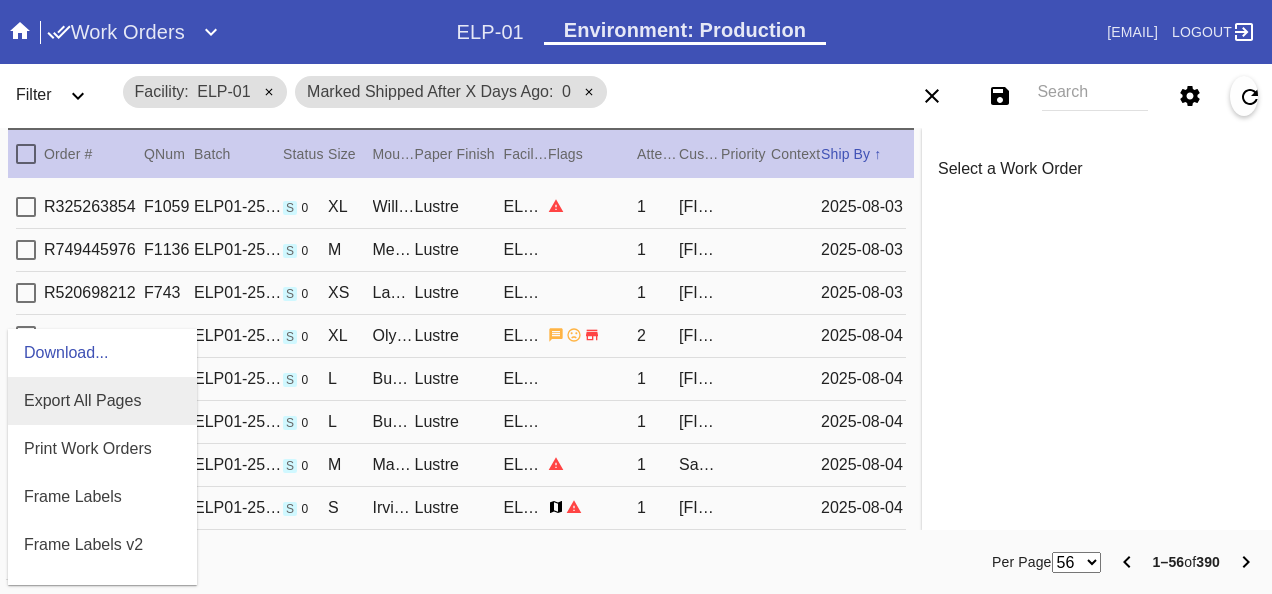 click on "Export All Pages" at bounding box center [102, 401] 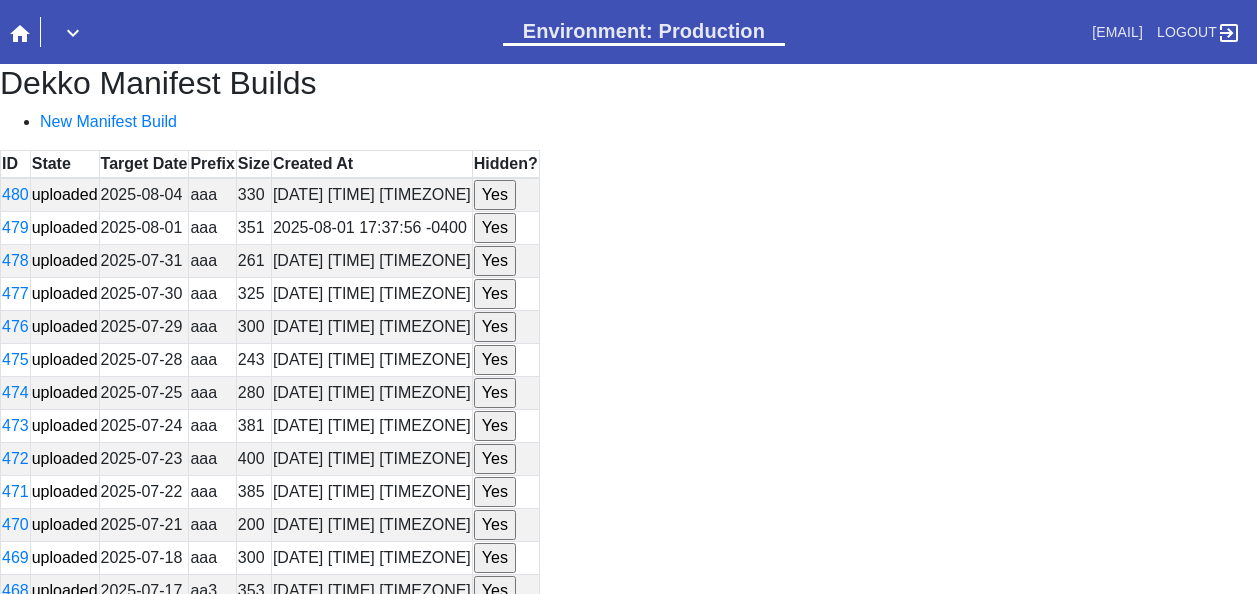 scroll, scrollTop: 0, scrollLeft: 0, axis: both 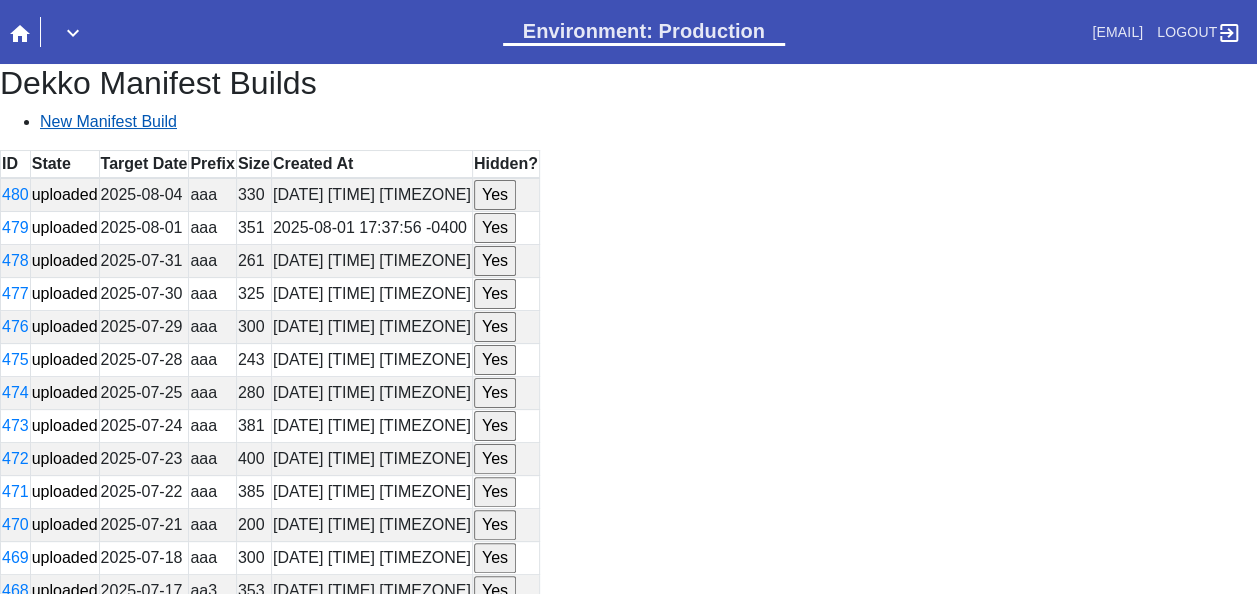 click on "New Manifest Build" at bounding box center [108, 121] 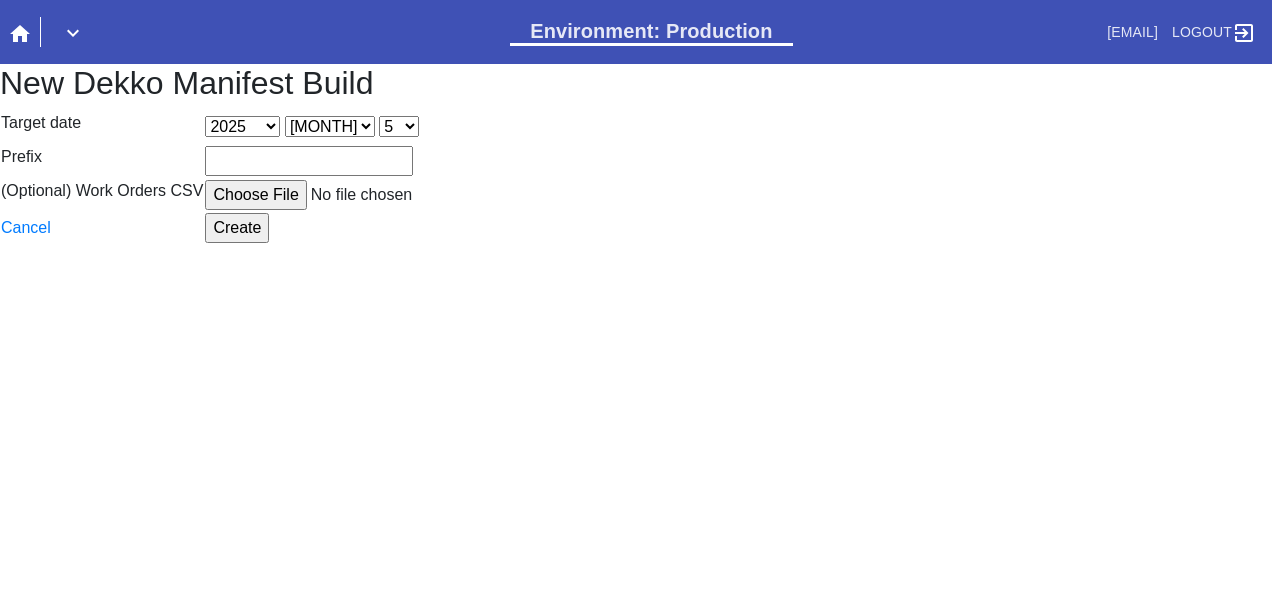 scroll, scrollTop: 0, scrollLeft: 0, axis: both 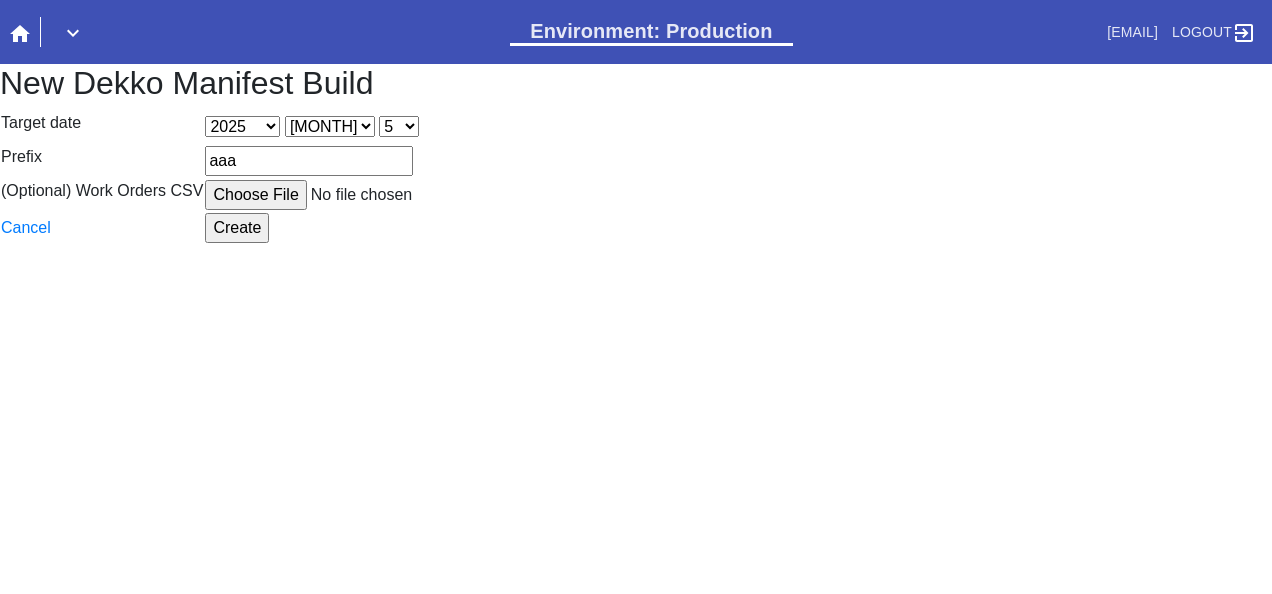 click on "(Optional) Work Orders CSV" at bounding box center [356, 195] 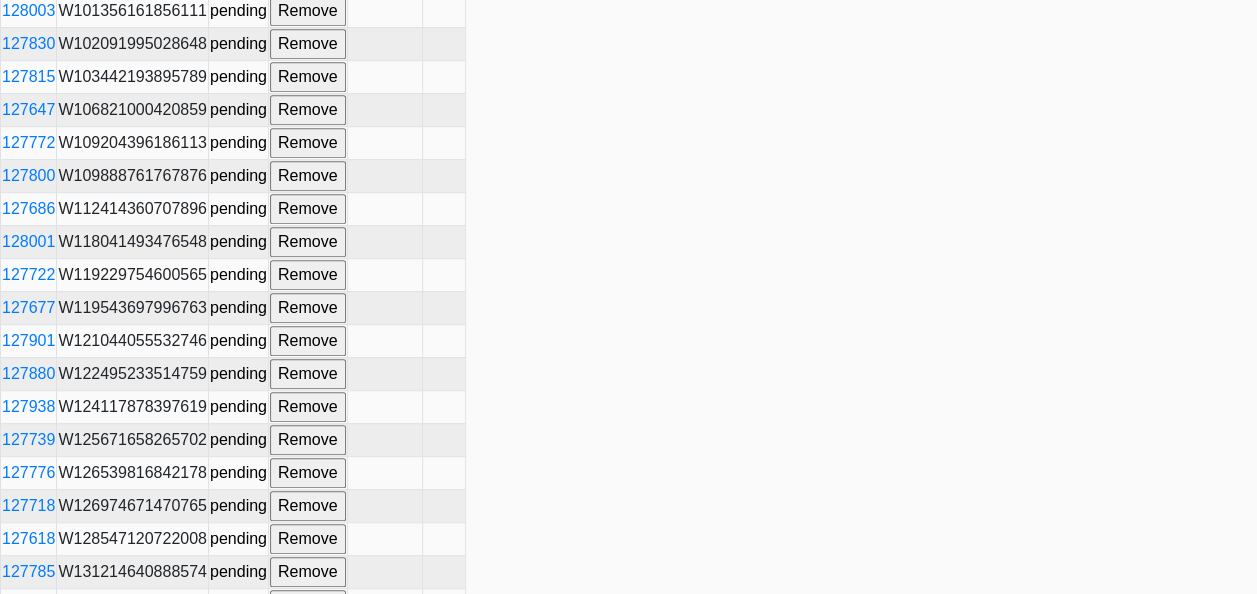 scroll, scrollTop: 800, scrollLeft: 0, axis: vertical 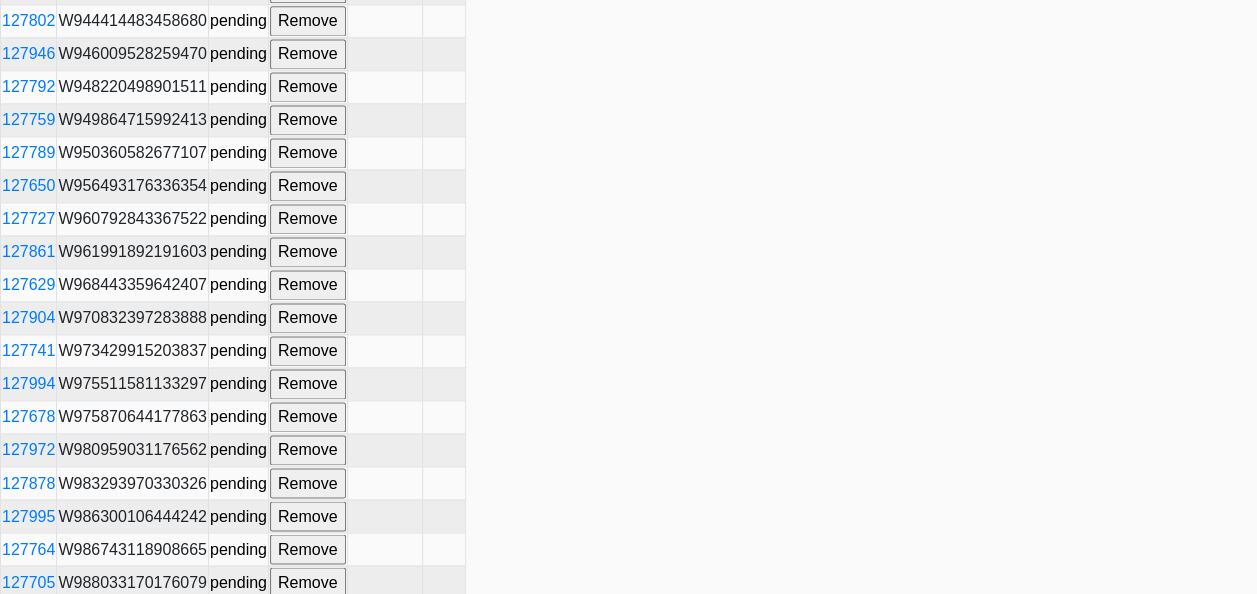 click on "Build" at bounding box center (26, 713) 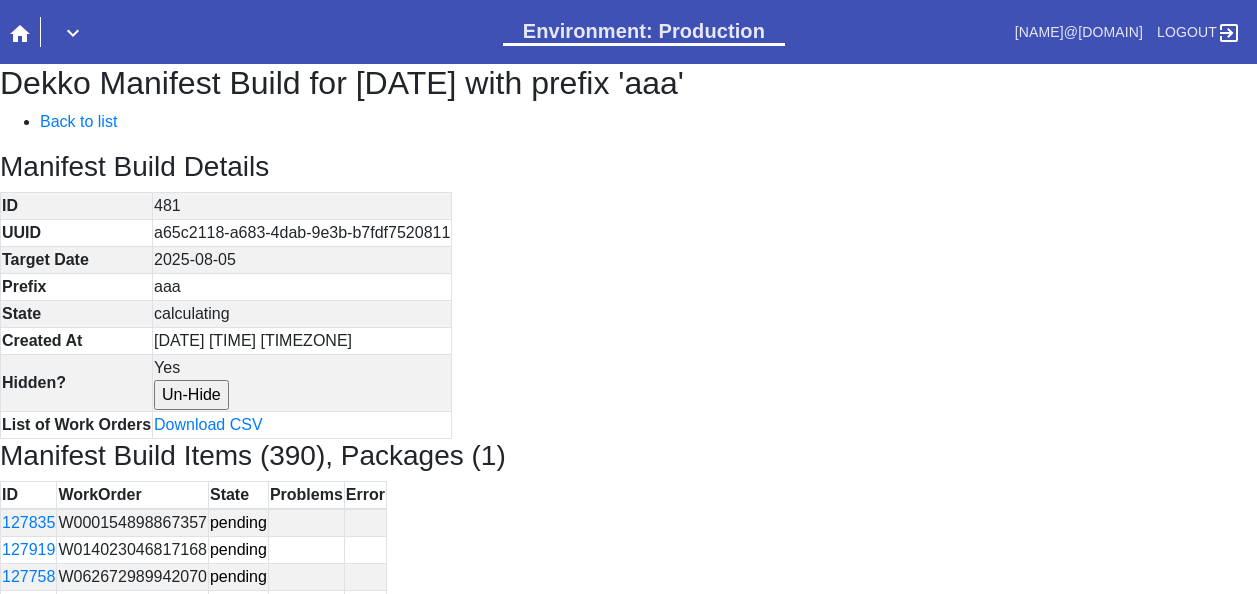 scroll, scrollTop: 0, scrollLeft: 0, axis: both 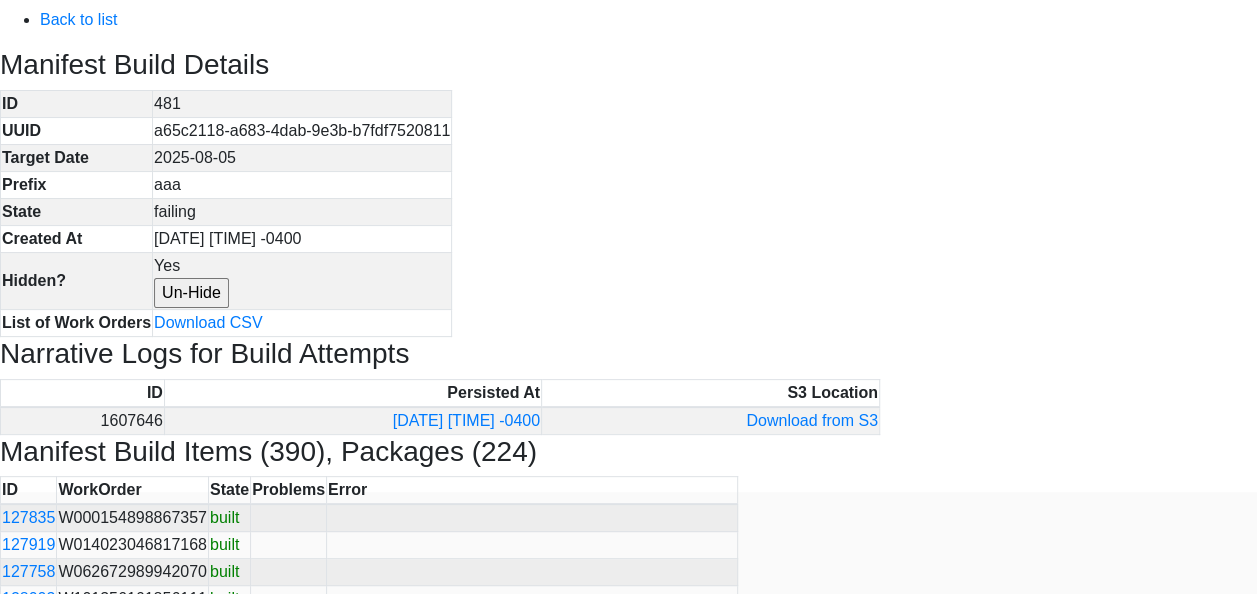 click on "Dekko Manifest Build for [DATE] with prefix 'aaa' Back to list Manifest Build Details ID 481 UUID a65c2118-a683-4dab-9e3b-b7fdf7520811 Target Date [DATE] Prefix aaa State failing Created At [DATE] -0400 Hidden? Yes Un-Hide List of Work Orders Download CSV Narrative Logs for Build Attempts ID Persisted At S3 Location 1607646 [DATE] -0400 Download from S3 Manifest Build Items (390), Packages (224) ID WorkOrder State Problems Error 127835 W000154898867357 built 127919 W014023046817168 built 127758 W062672989942070 built 128003 W101356161856111 built 127830 W102091995028648 built 127815 W103442193895789 built 127647 W106821000420859 built 127772 W109204396186113 built 127800 W109888761767876 built 127686 W112414360707896 built 128001 W118041493476548 built 127722 W119229754600565 built 127677 W119543697996763 built 127901 W121044055532746 built 127880 W122495233514759 built 127938 W124117878397619 built 127739 W125671658265702 built 127776 W126539816842178 built 127718 built" at bounding box center (628, 5513) 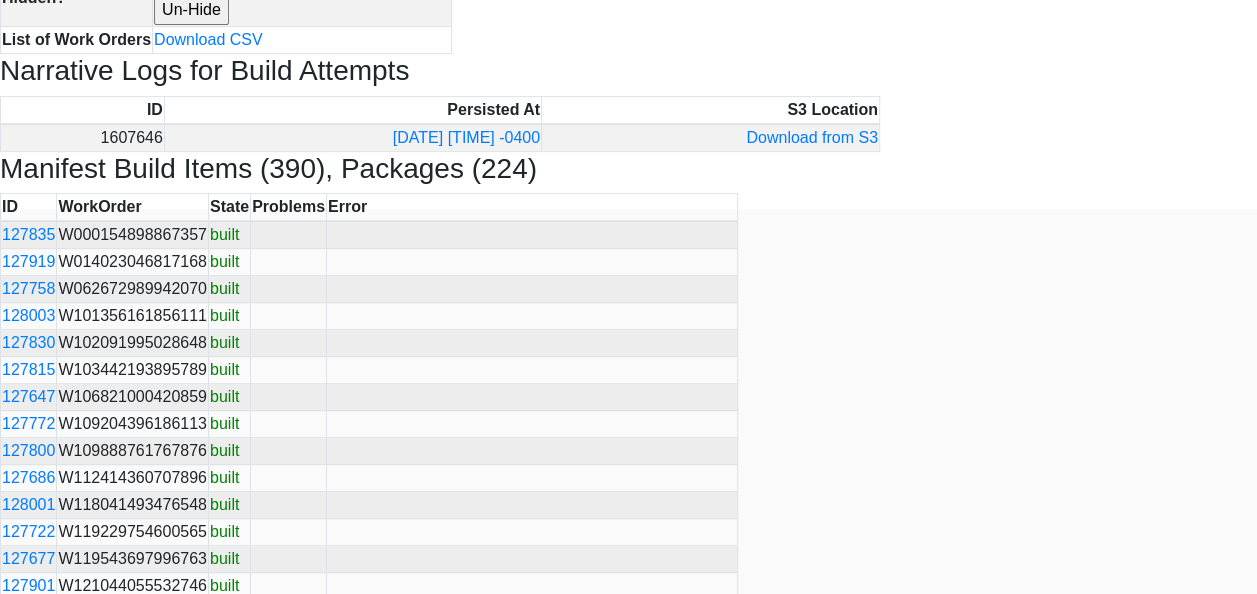 scroll, scrollTop: 402, scrollLeft: 0, axis: vertical 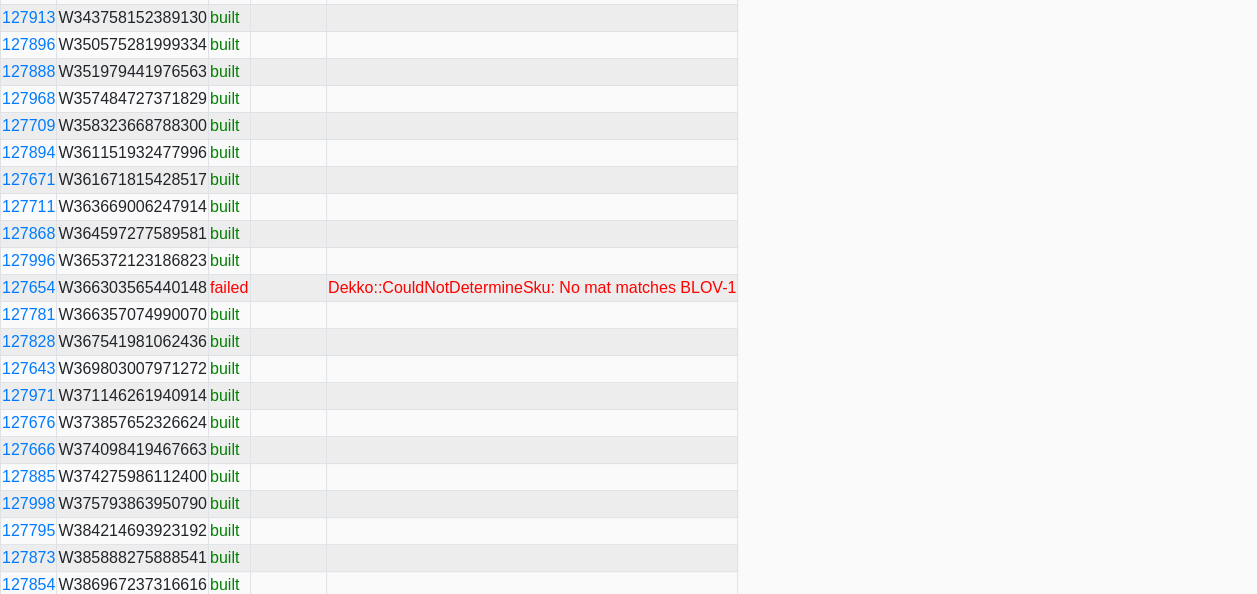 click on "Dekko Manifest Build for [DATE] with prefix 'aaa' Back to list Manifest Build Details ID 481 UUID a65c2118-a683-4dab-9e3b-b7fdf7520811 Target Date [DATE] Prefix aaa State failing Created At [DATE] -0400 Hidden? Yes Un-Hide List of Work Orders Download CSV Narrative Logs for Build Attempts ID Persisted At S3 Location 1607646 [DATE] -0400 Download from S3 Manifest Build Items (390), Packages (224) ID WorkOrder State Problems Error 127835 W000154898867357 built 127919 W014023046817168 built 127758 W062672989942070 built 128003 W101356161856111 built 127830 W102091995028648 built 127815 W103442193895789 built 127647 W106821000420859 built 127772 W109204396186113 built 127800 W109888761767876 built 127686 W112414360707896 built 128001 W118041493476548 built 127722 W119229754600565 built 127677 W119543697996763 built 127901 W121044055532746 built 127880 W122495233514759 built 127938 W124117878397619 built 127739 W125671658265702 built 127776 W126539816842178 built 127718 built" at bounding box center [628, 1881] 